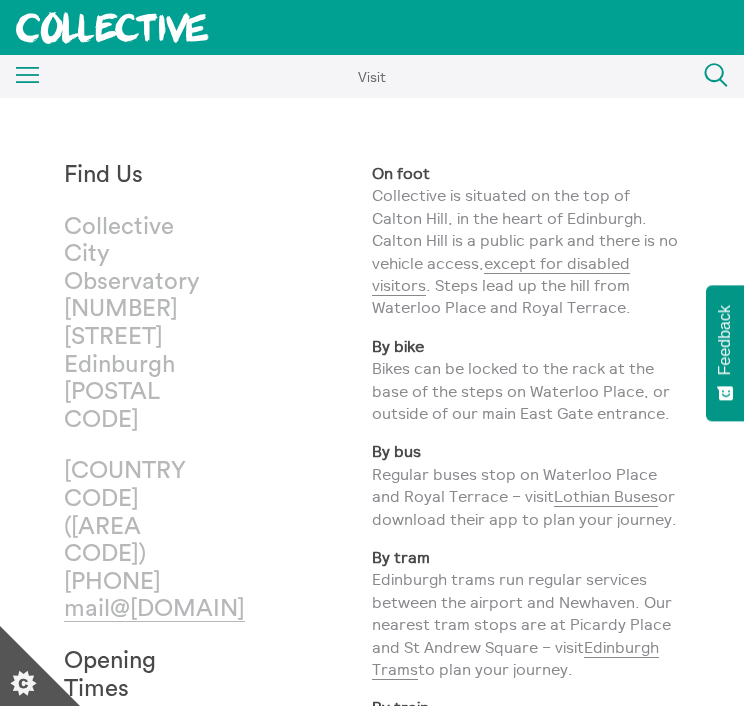 scroll, scrollTop: 0, scrollLeft: 0, axis: both 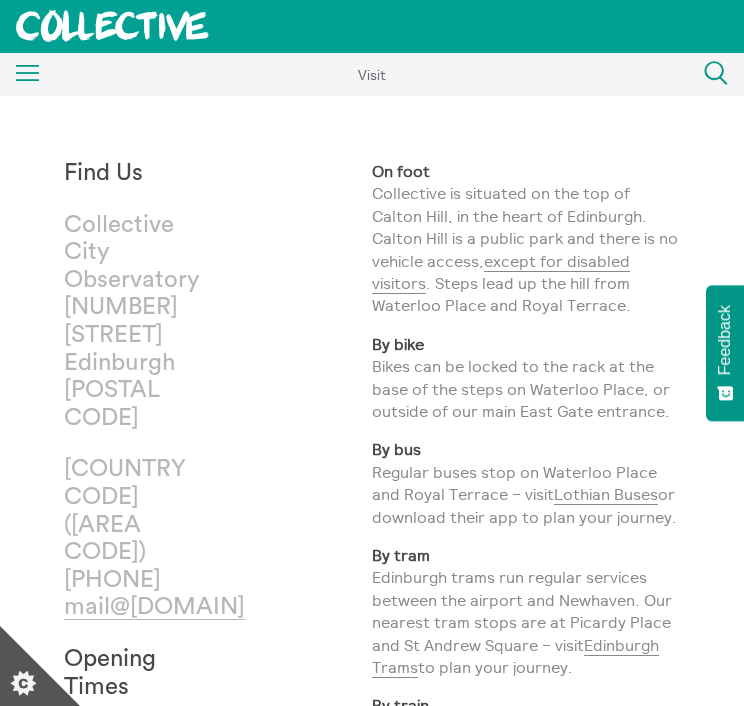 click on "Menu" 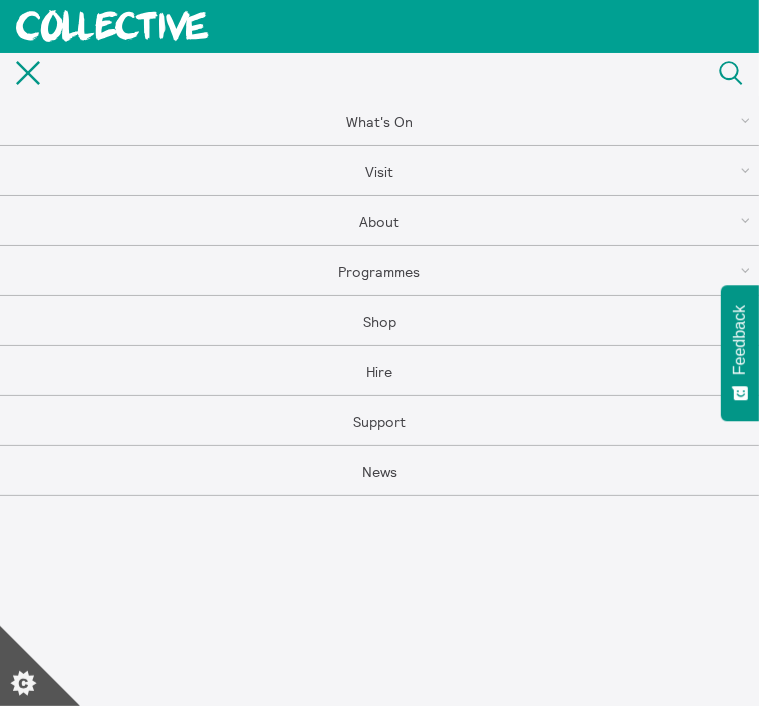 click on "Shop" at bounding box center [379, 321] 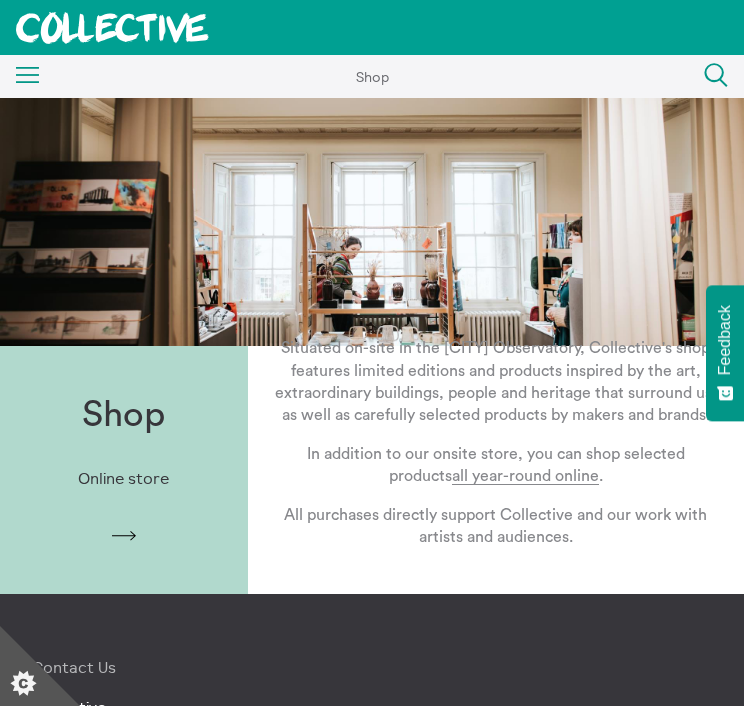 scroll, scrollTop: 0, scrollLeft: 0, axis: both 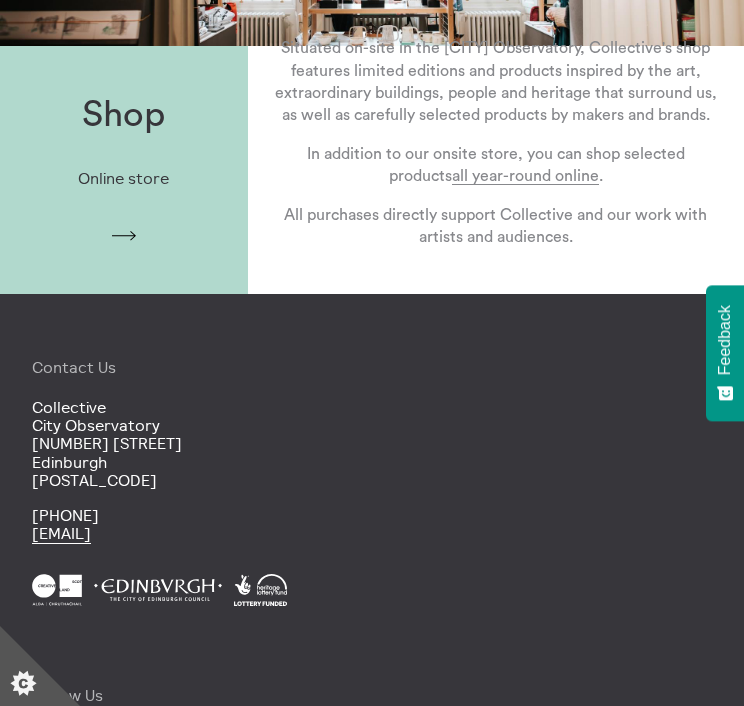 click on "Arrow" 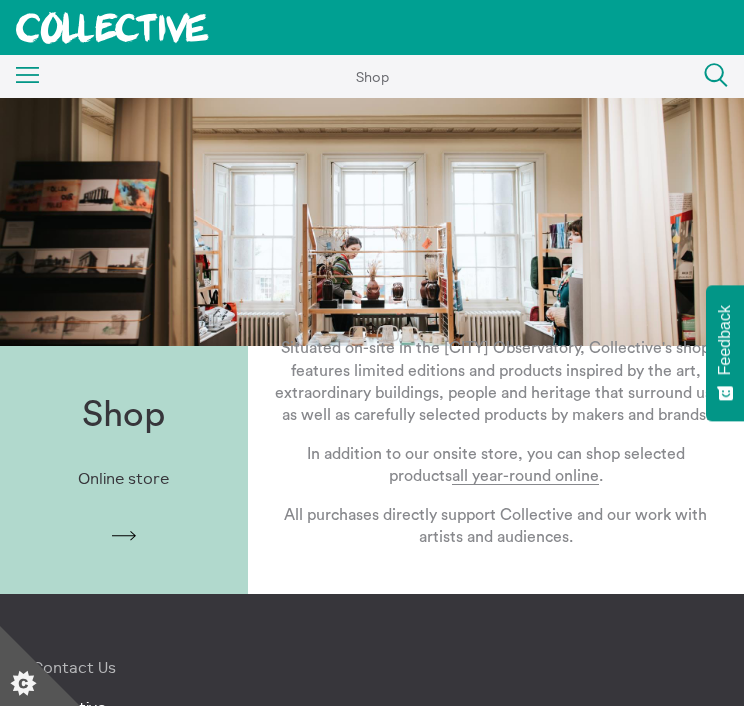 scroll, scrollTop: 300, scrollLeft: 0, axis: vertical 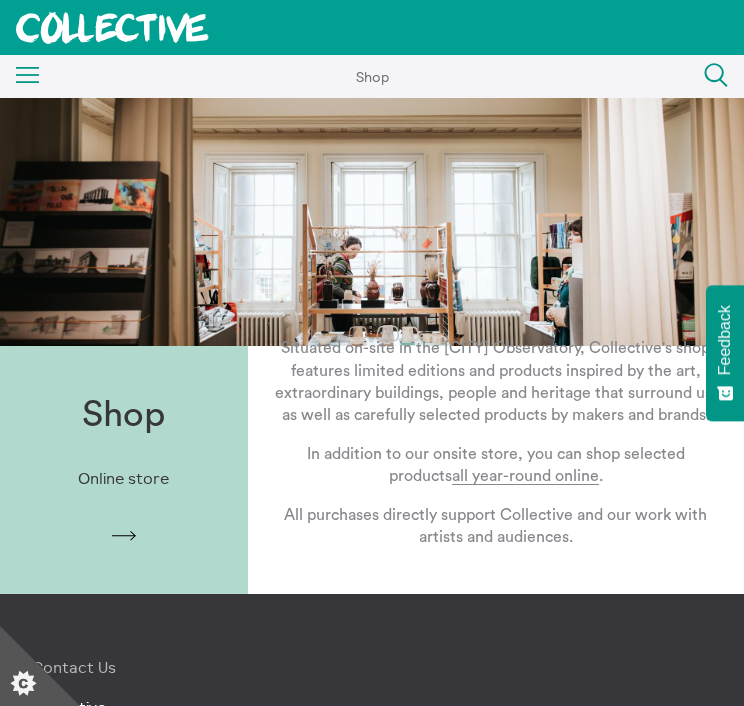 click on "Menu" 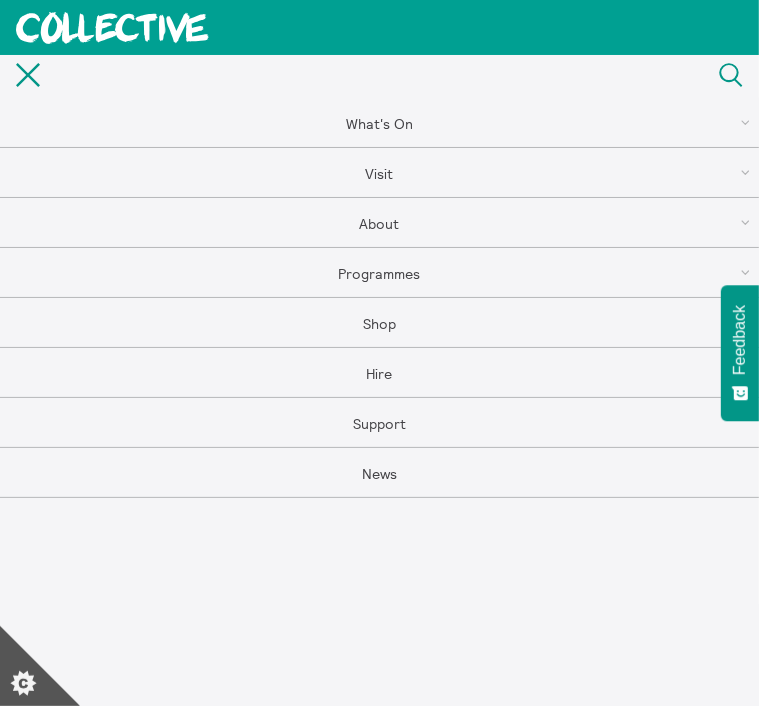 click on "Programmes" at bounding box center (379, 273) 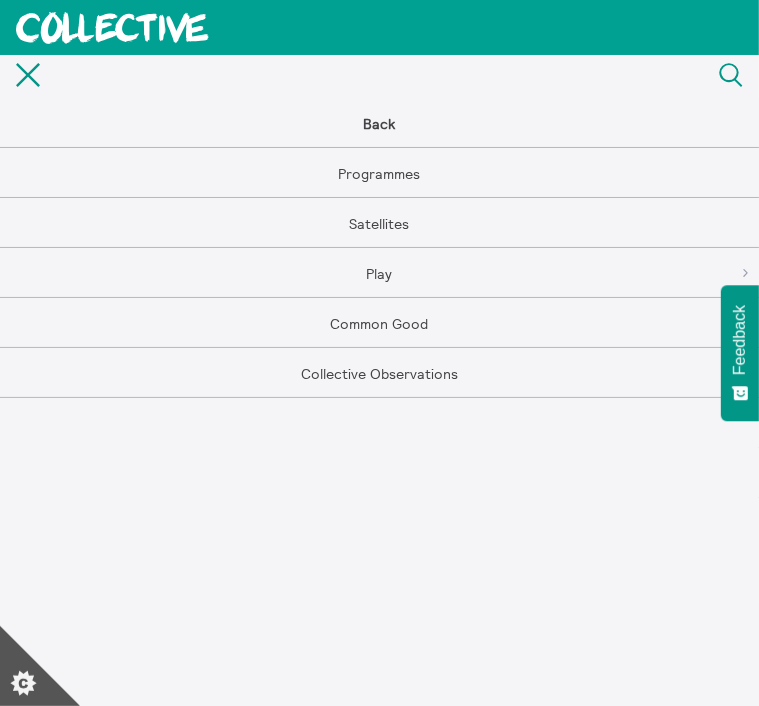 click on "Close" 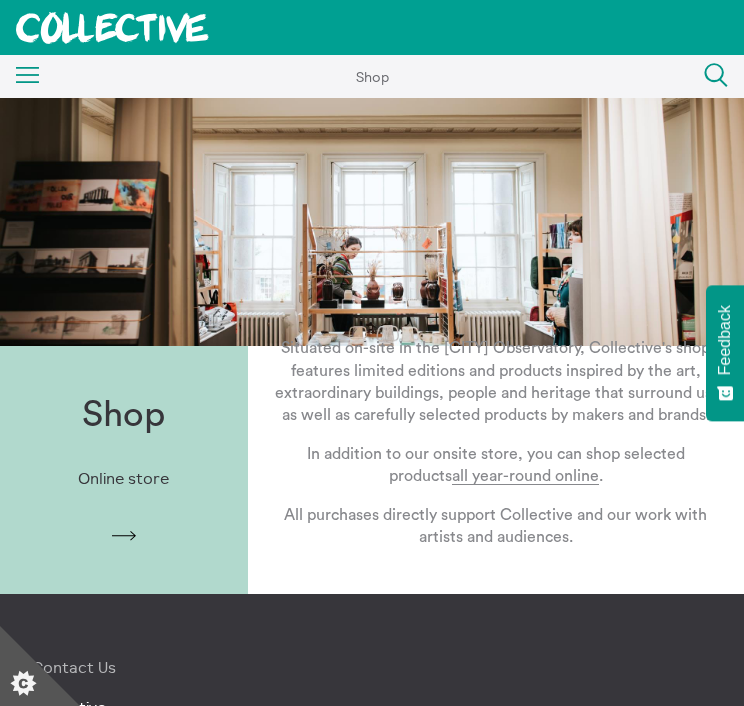 click on "Menu" 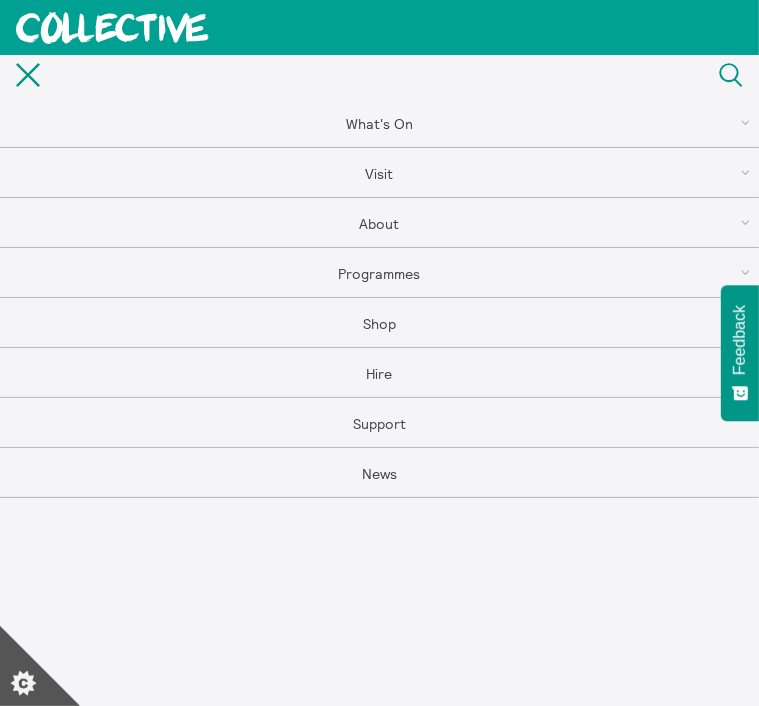 click on "What's On" at bounding box center (379, 123) 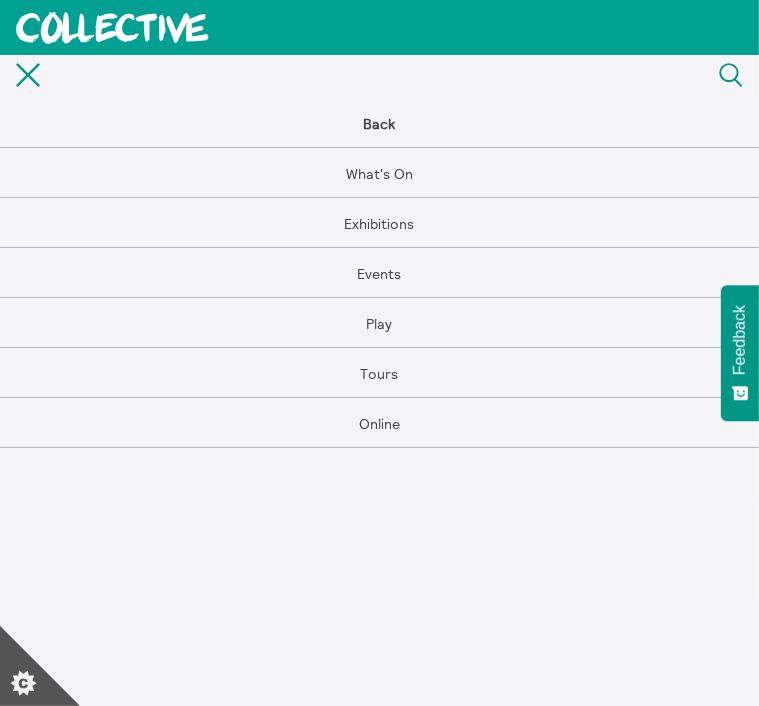 click on "Exhibitions" at bounding box center [379, 223] 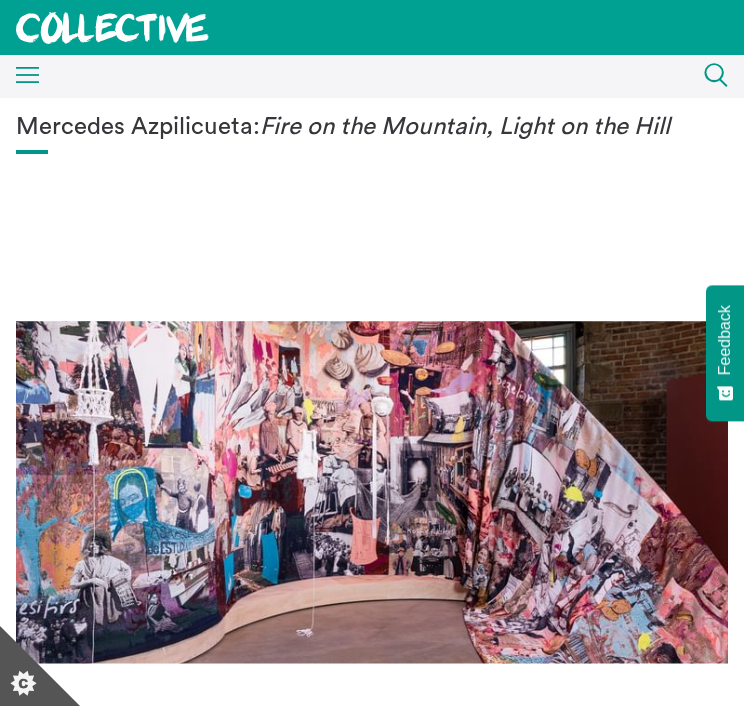 scroll, scrollTop: 0, scrollLeft: 0, axis: both 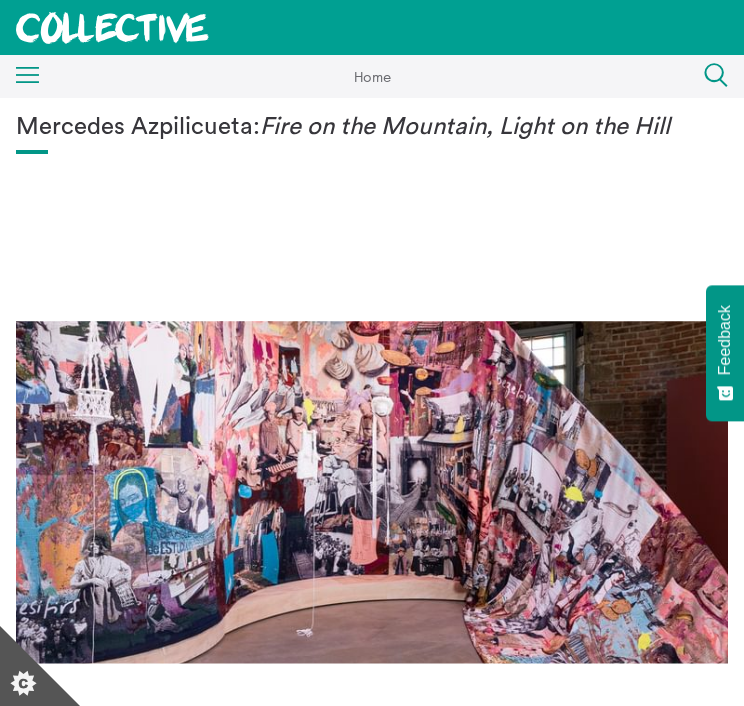 click on "Menu" 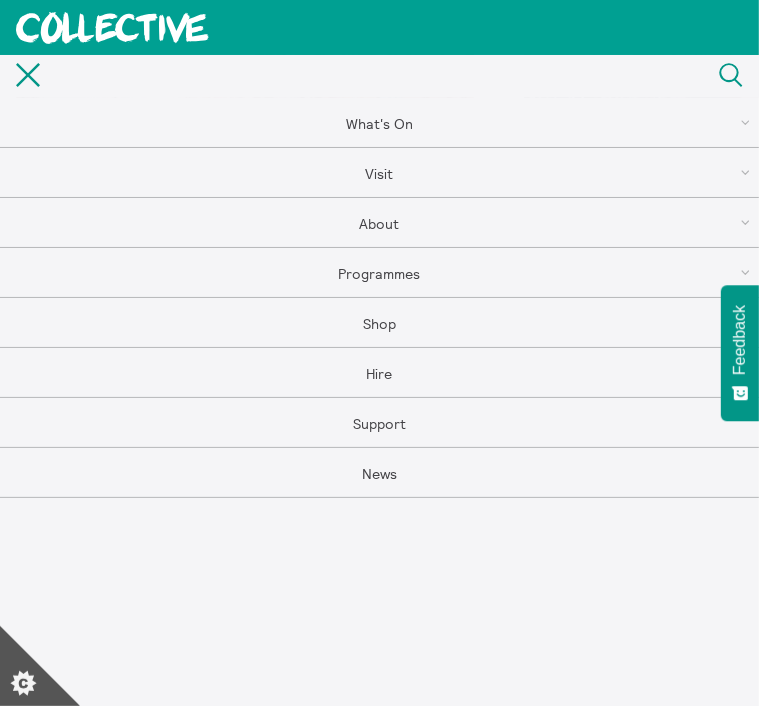 click on "Visit" at bounding box center [379, 173] 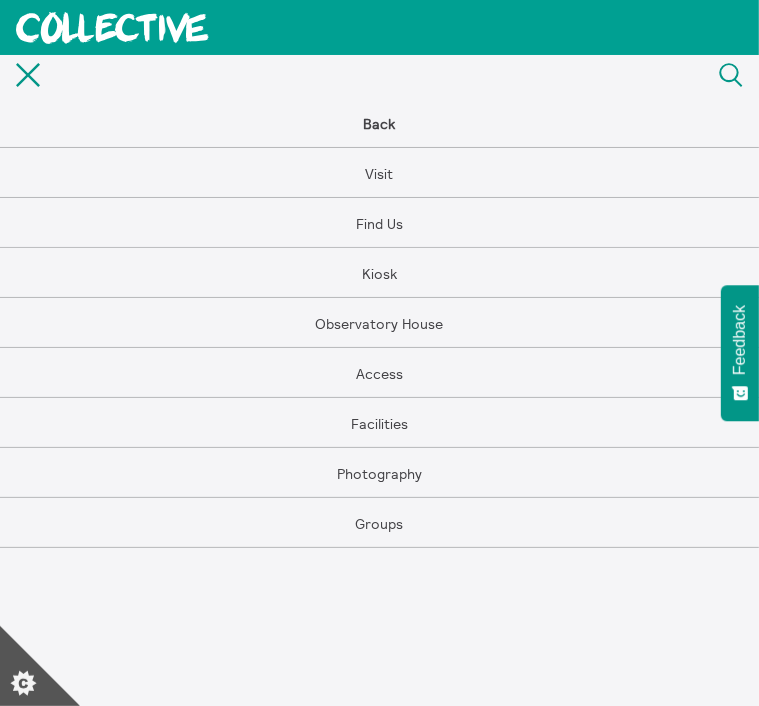 click on "Kiosk" at bounding box center (379, 273) 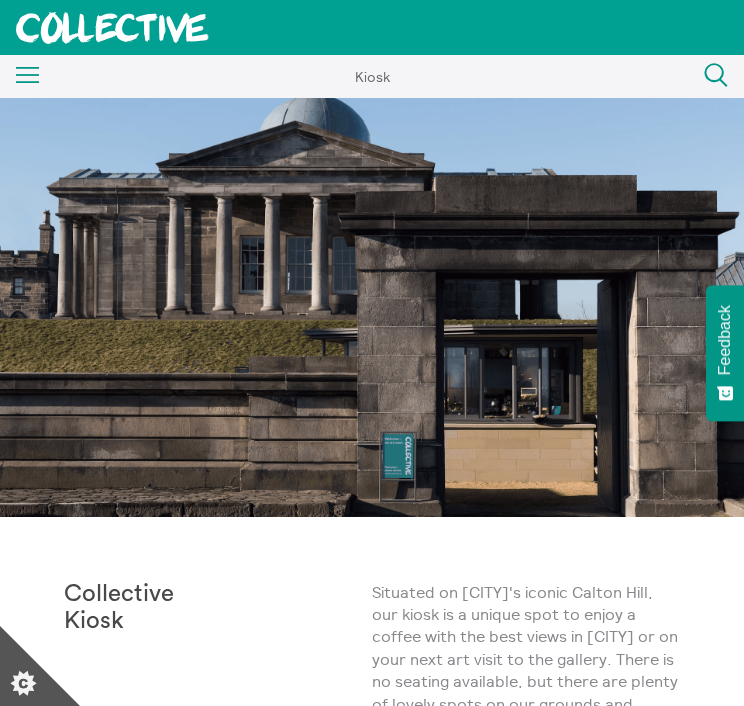 scroll, scrollTop: 0, scrollLeft: 0, axis: both 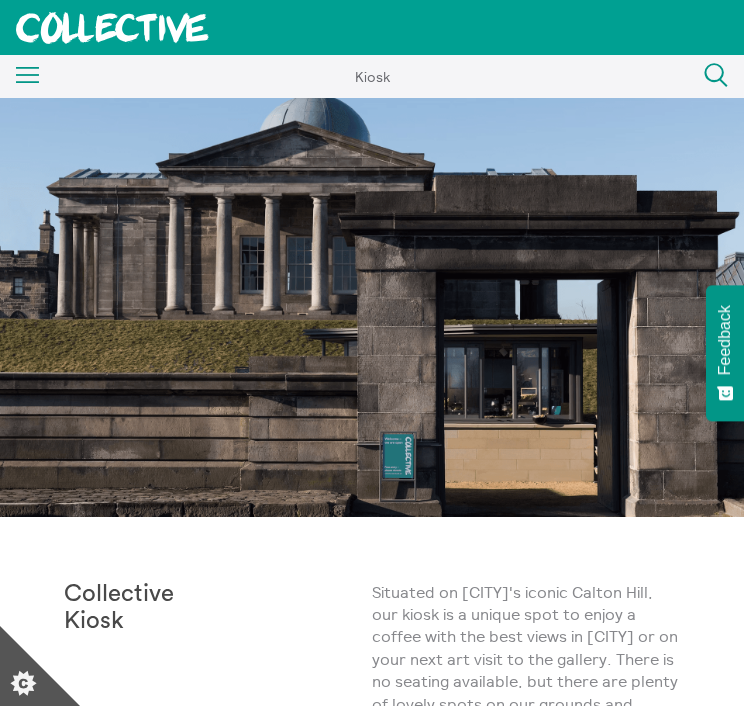 click on "Menu" 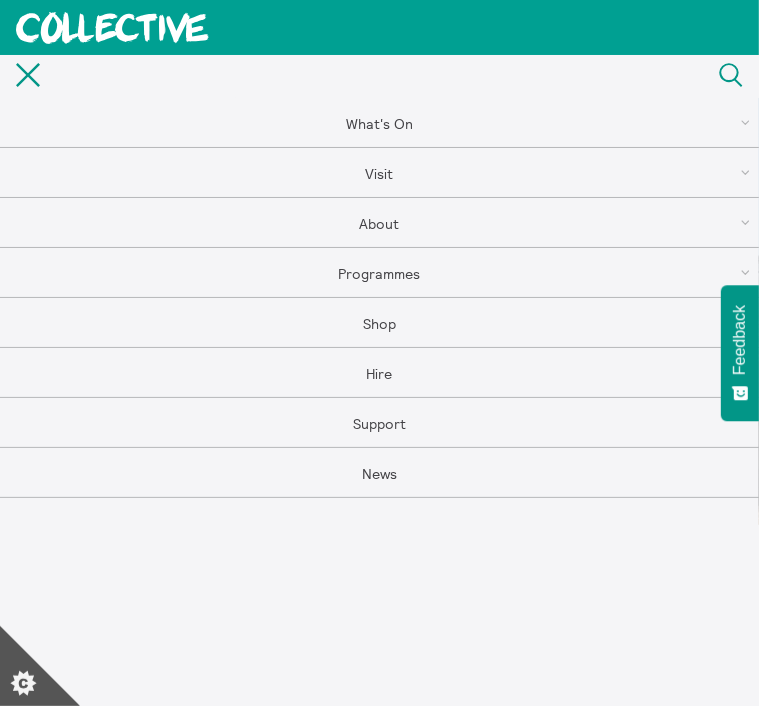 click on "Visit" at bounding box center (379, 173) 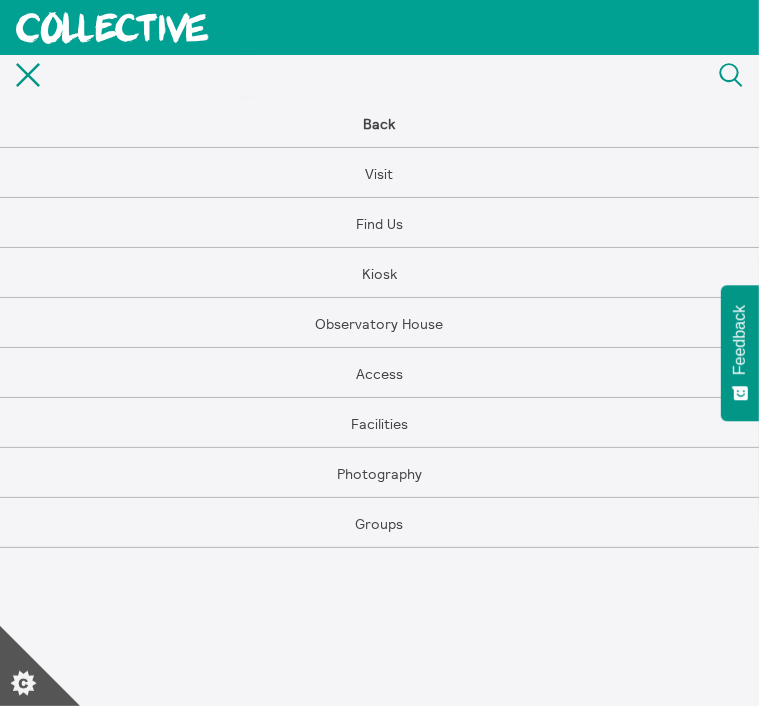 click on "Visit" at bounding box center (379, 173) 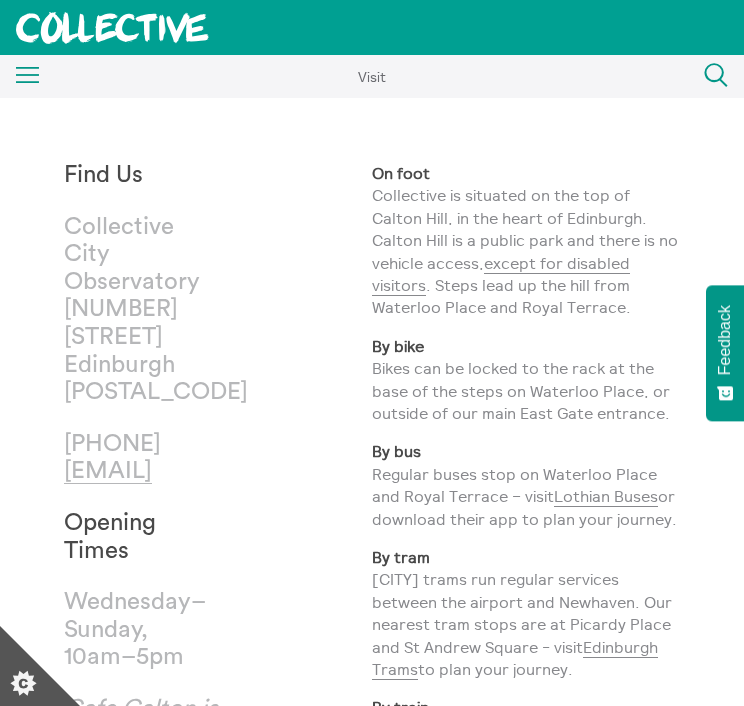 scroll, scrollTop: 0, scrollLeft: 0, axis: both 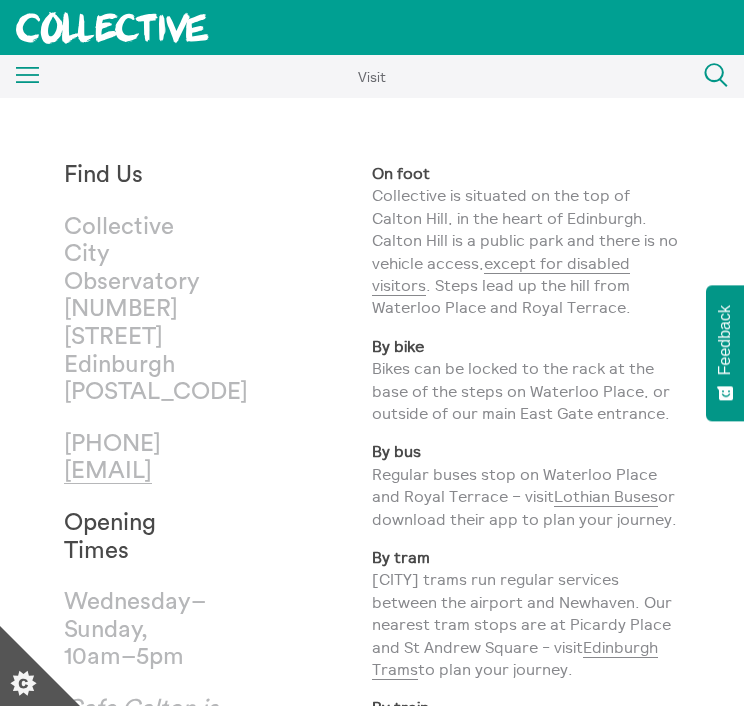 click on "Menu" 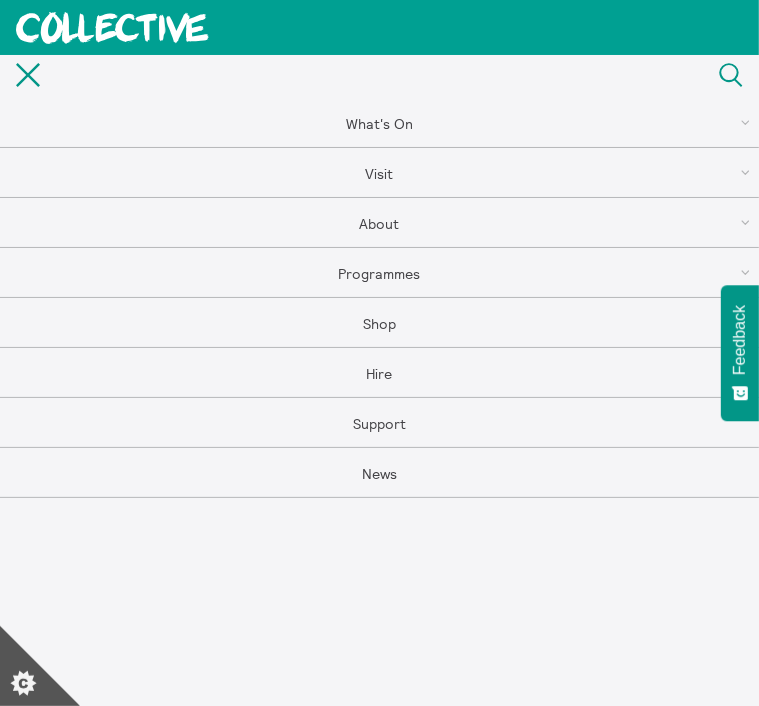 click on "Programmes" at bounding box center [379, 273] 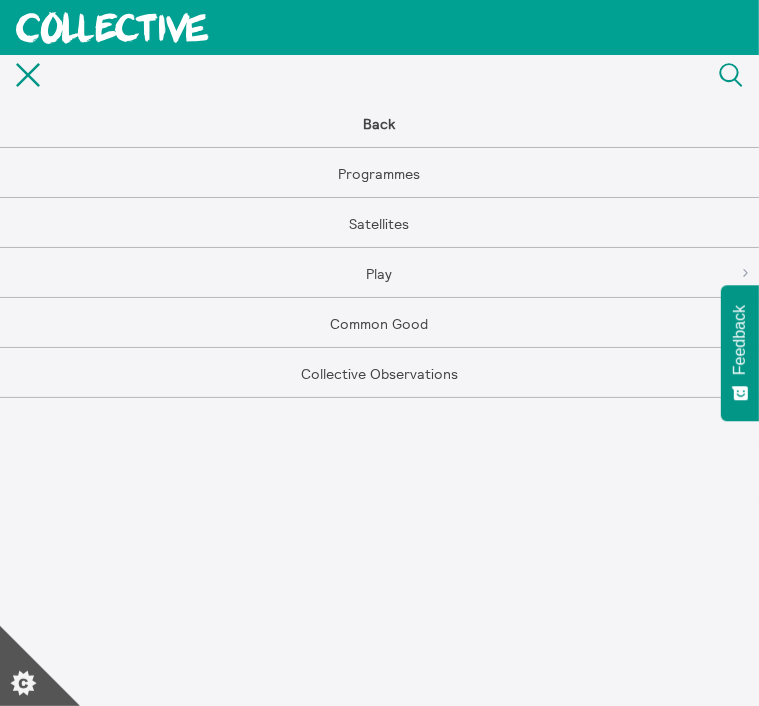 click on "Programmes" at bounding box center [379, 173] 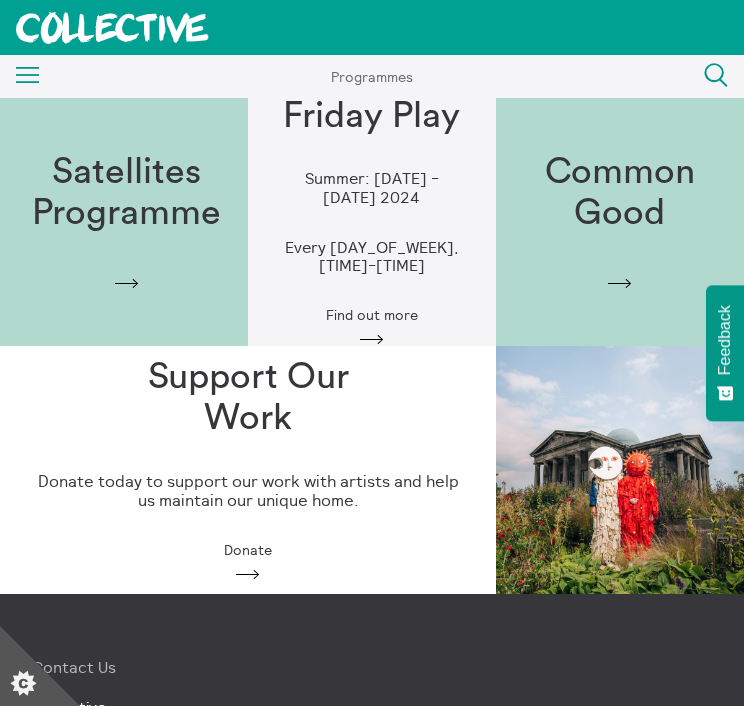 scroll, scrollTop: 0, scrollLeft: 0, axis: both 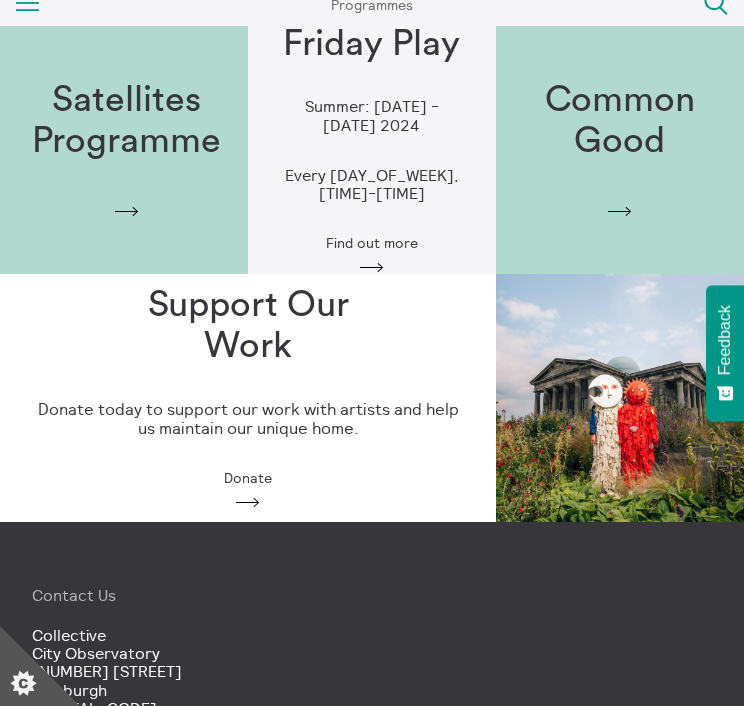 click on "Friday Play
Summer: 19 April - 21 Jun 2024
Every Friday, 1:30-4pm
Find out more
Arrow" at bounding box center (372, 150) 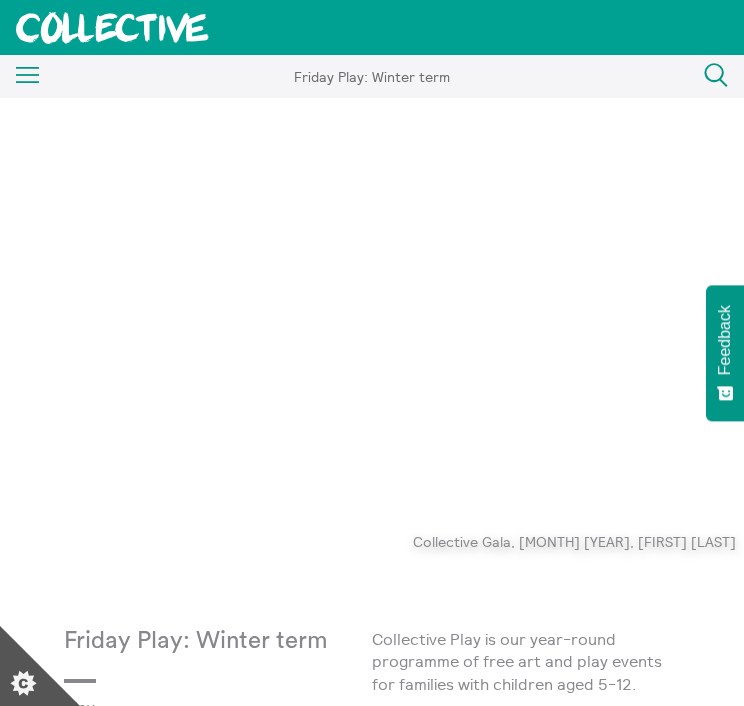 scroll, scrollTop: 0, scrollLeft: 0, axis: both 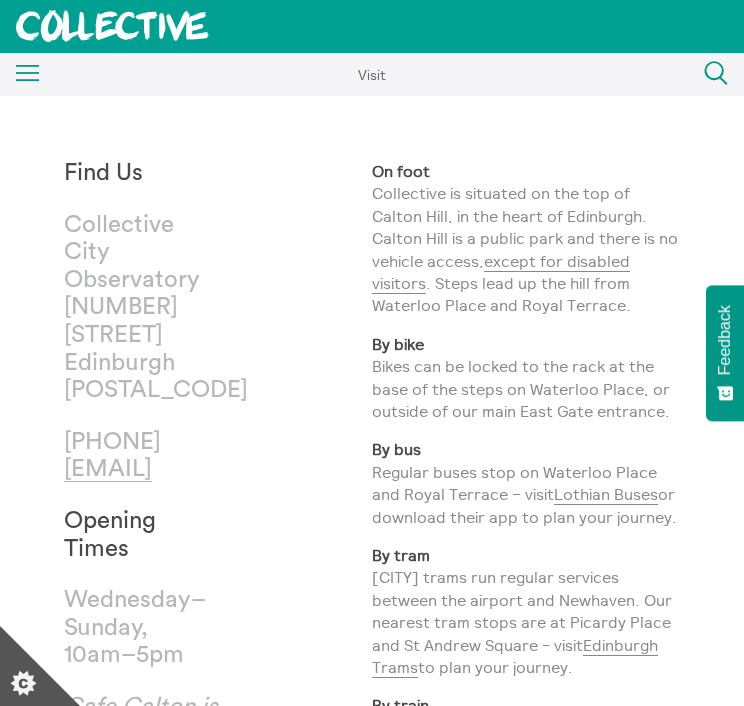 click on "Menu" 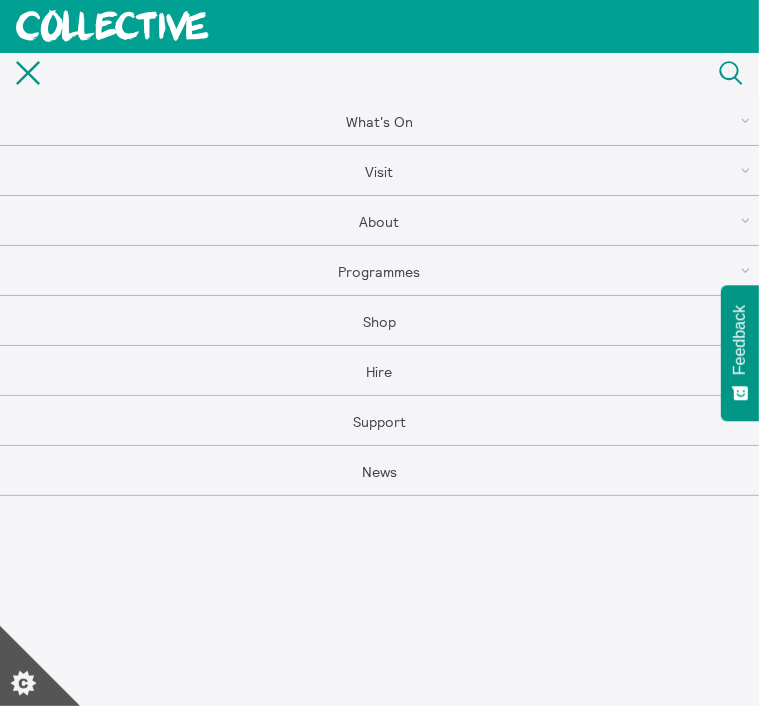 click on "Visit" at bounding box center [379, 171] 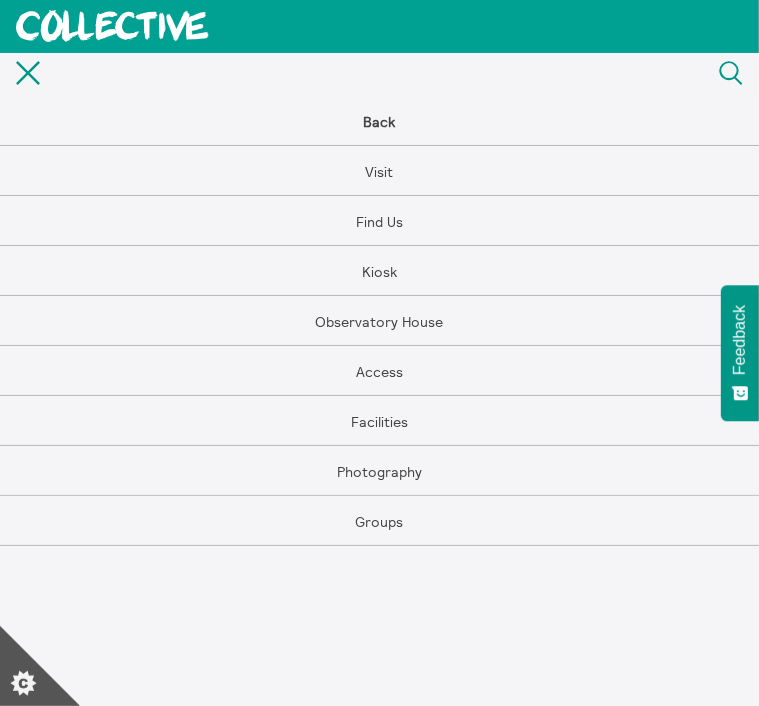 click on "Groups" at bounding box center (379, 521) 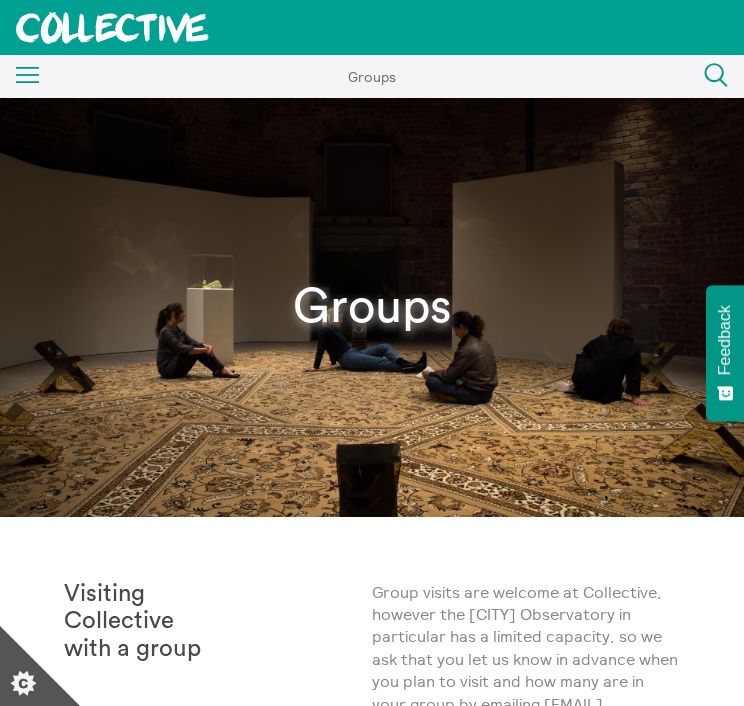 scroll, scrollTop: 0, scrollLeft: 0, axis: both 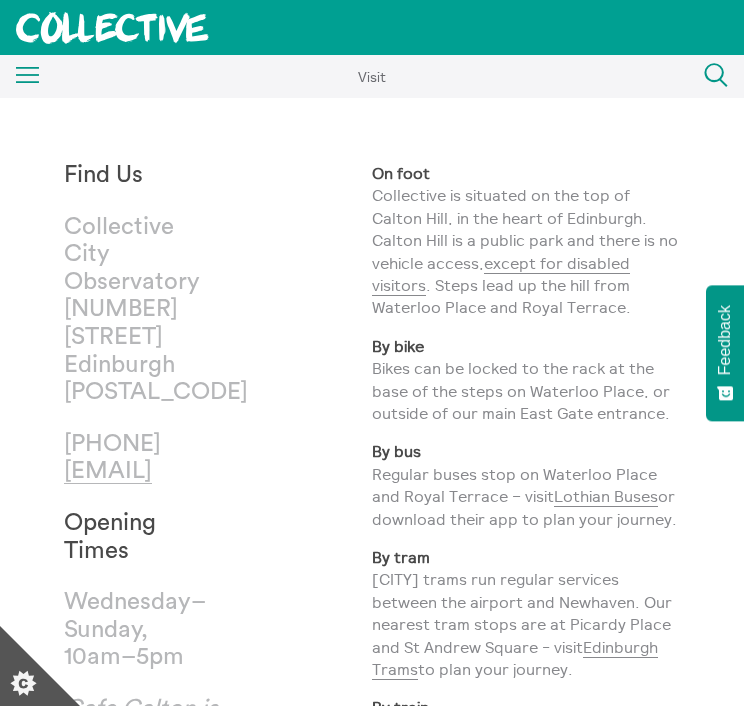 click on "Menu" 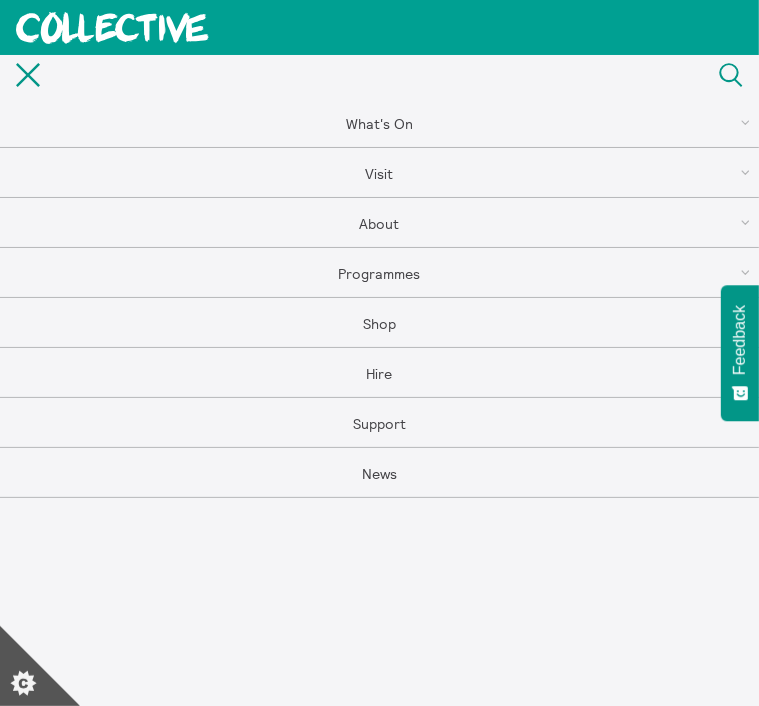 click on "About" at bounding box center (379, 223) 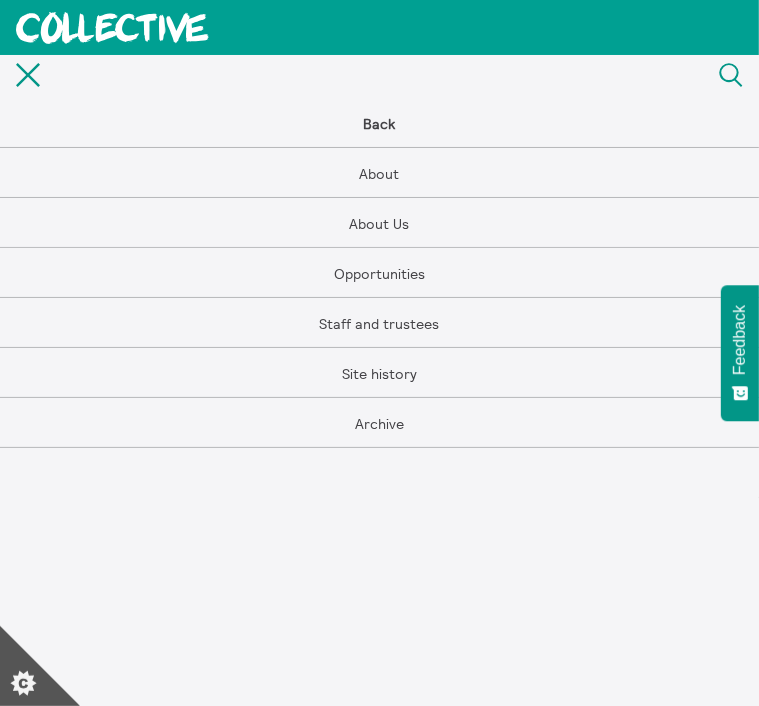 click on "Opportunities" at bounding box center (379, 273) 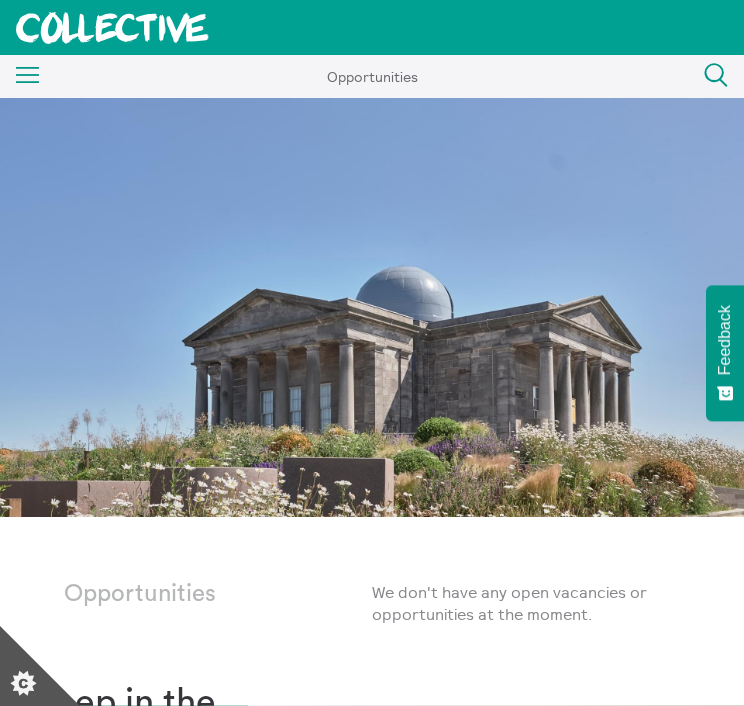 scroll, scrollTop: 0, scrollLeft: 0, axis: both 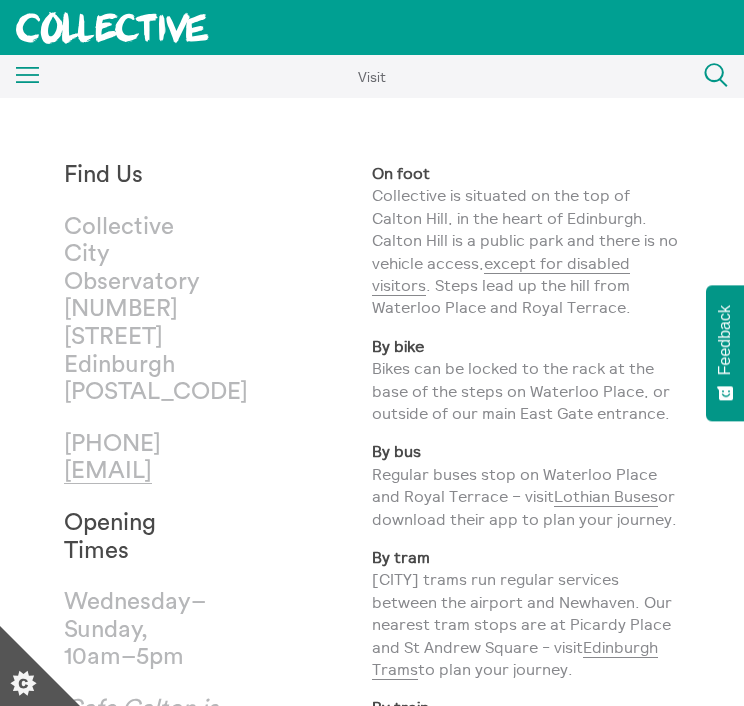 click on "Menu" 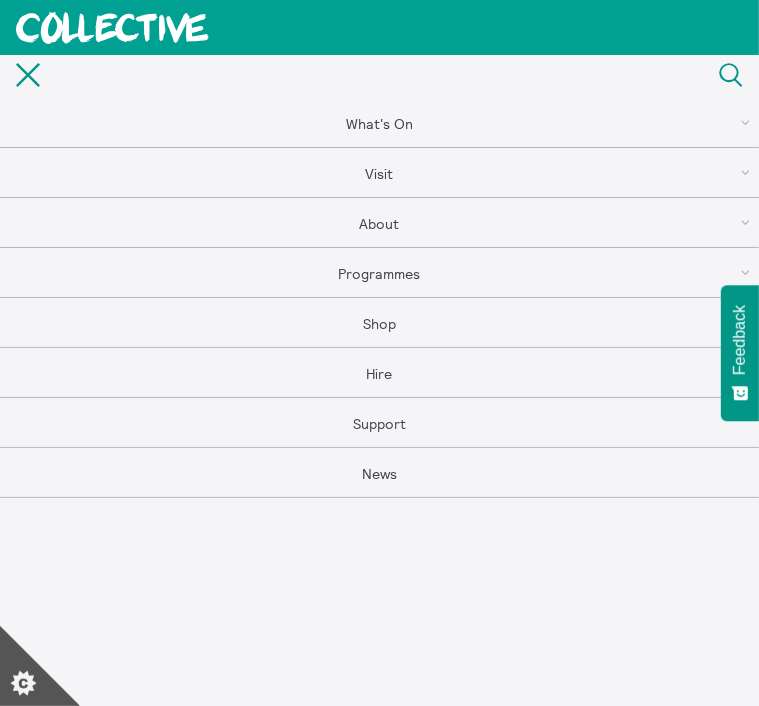 click on "What's On" at bounding box center (379, 123) 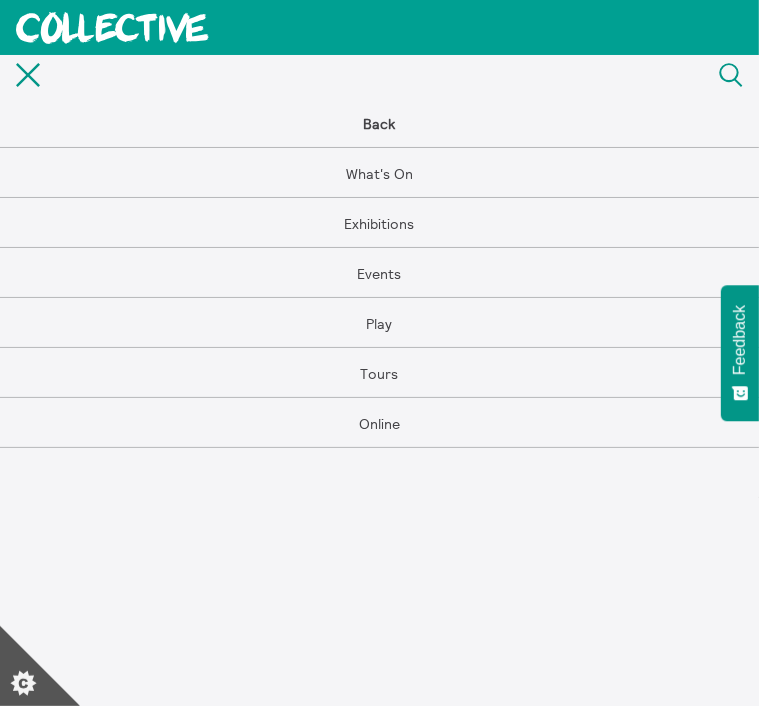 click on "What's On" at bounding box center [379, 173] 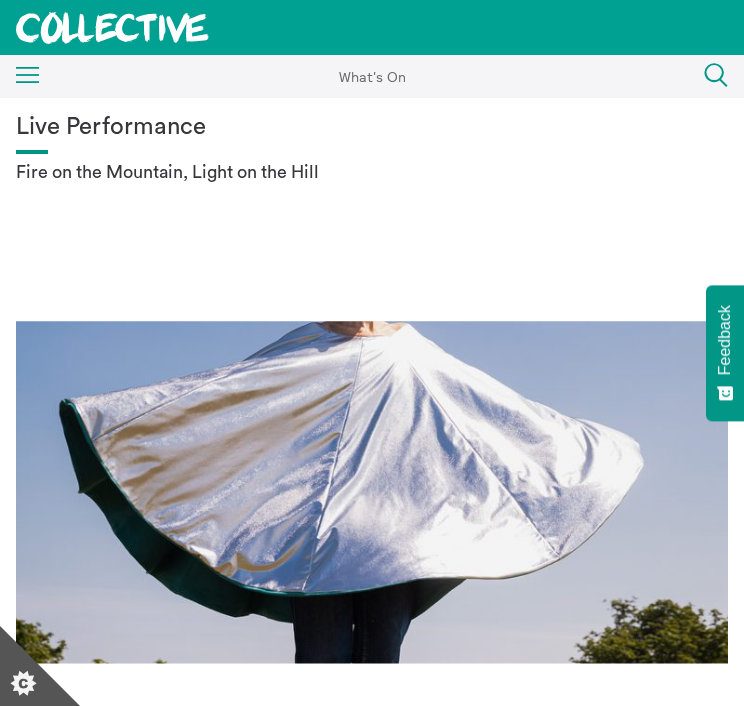 scroll, scrollTop: 0, scrollLeft: 0, axis: both 